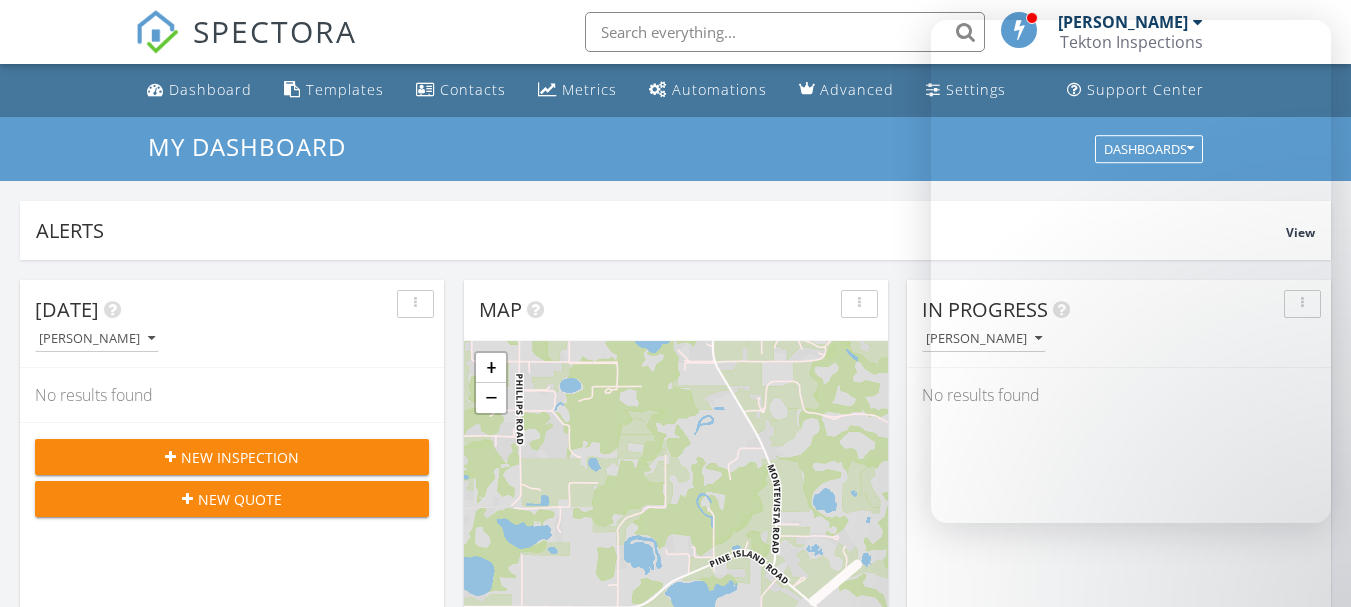 scroll, scrollTop: 0, scrollLeft: 0, axis: both 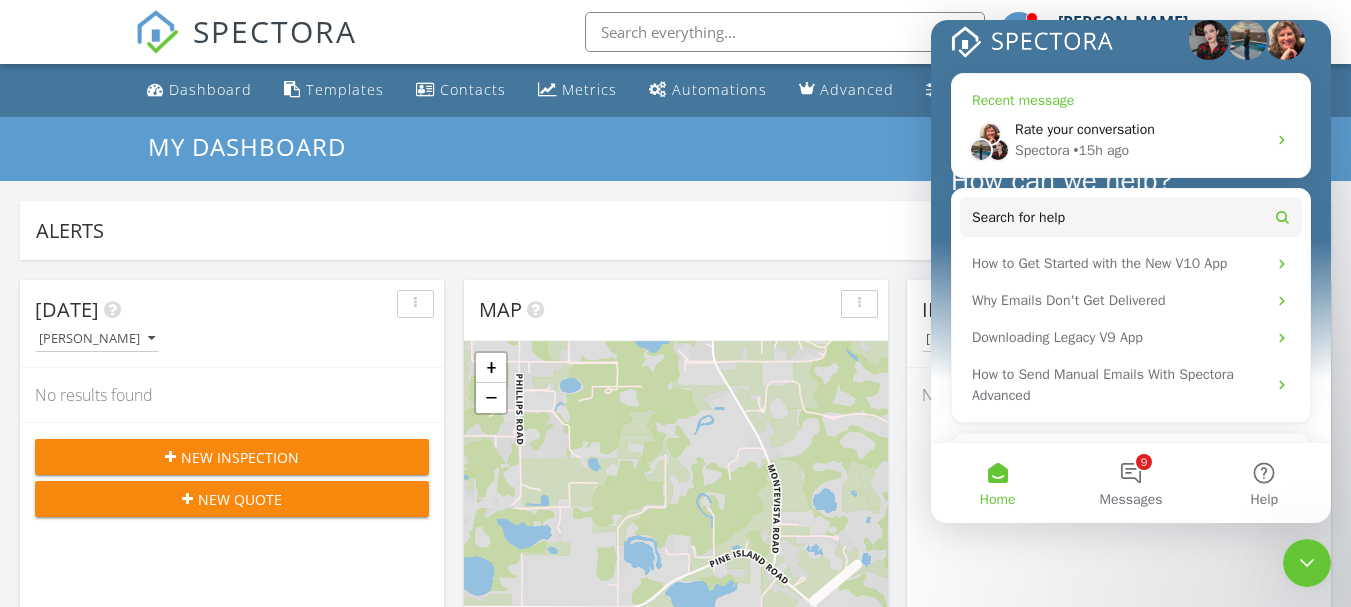 click on "Rate your conversation" at bounding box center [1085, 129] 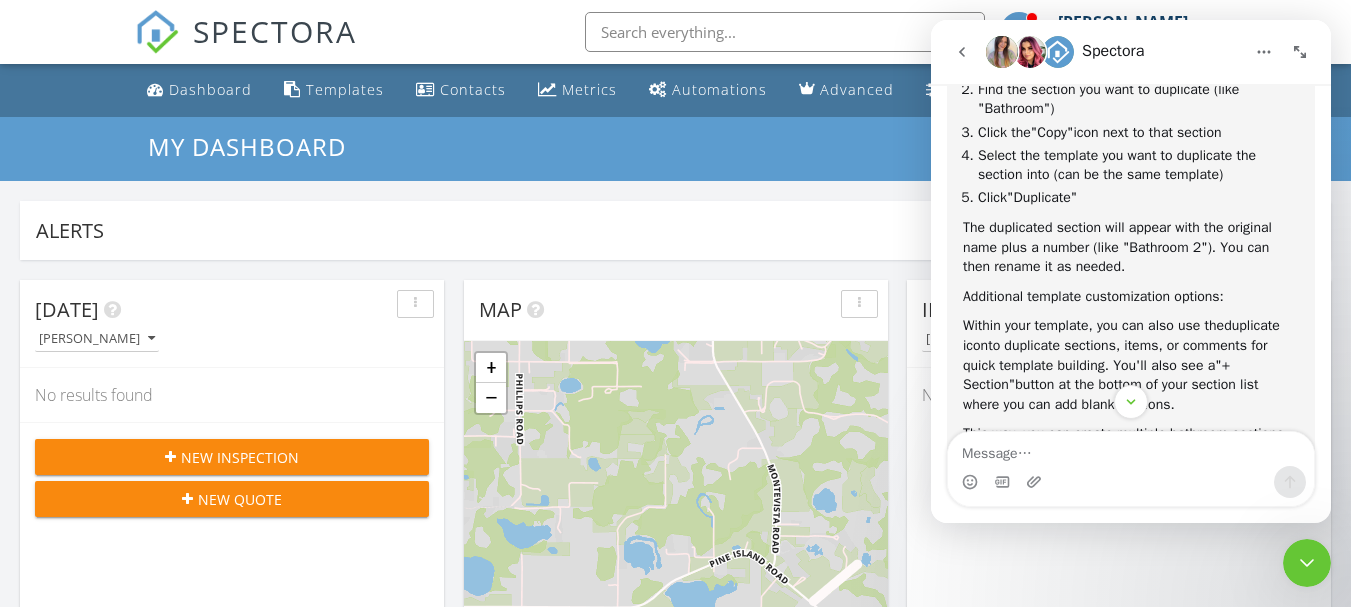 scroll, scrollTop: 1540, scrollLeft: 0, axis: vertical 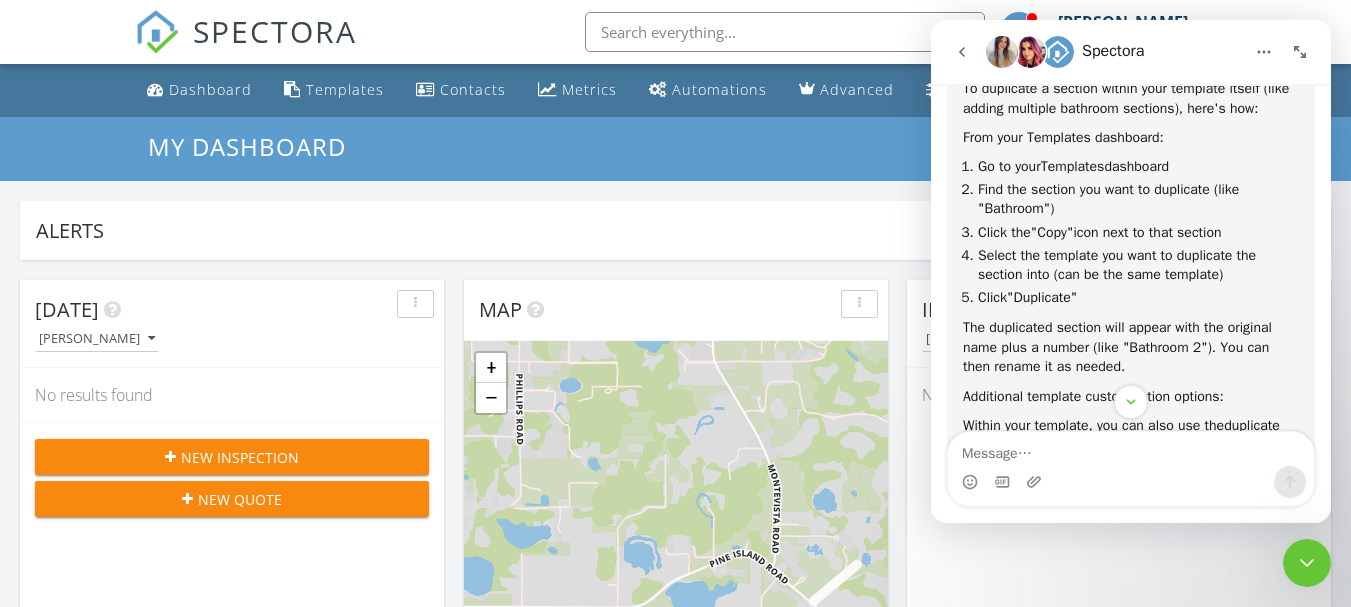 click on "Alerts" at bounding box center [661, 230] 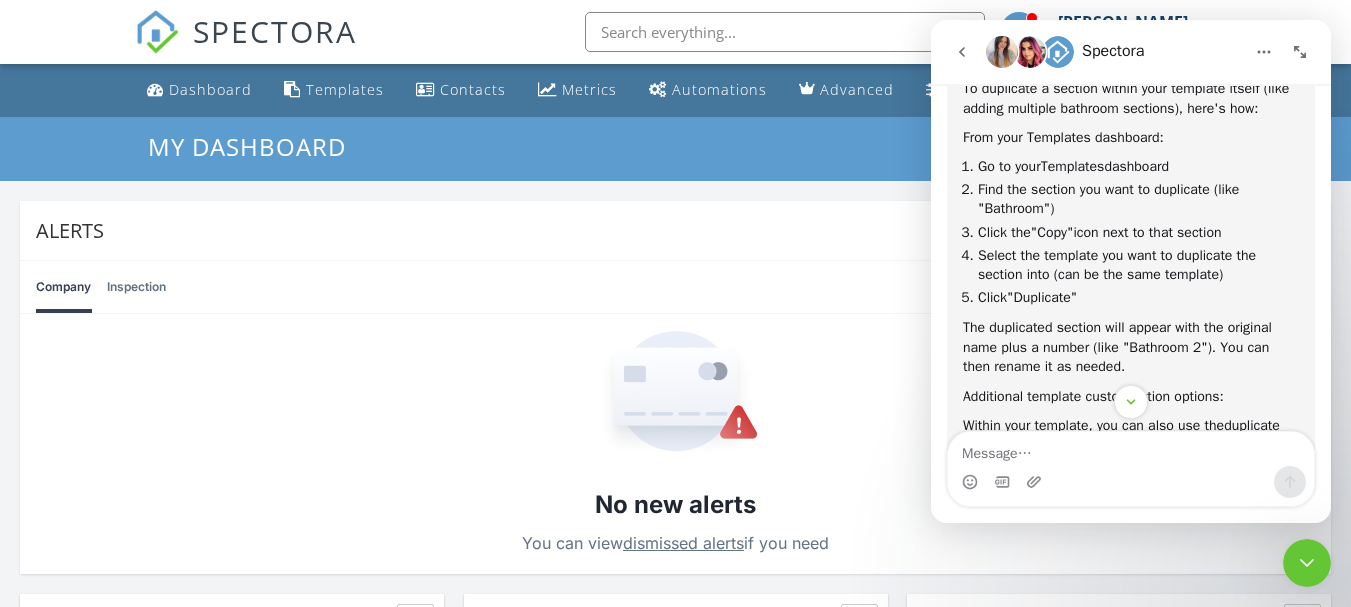 click on "My Dashboard
Dashboards" at bounding box center [675, 149] 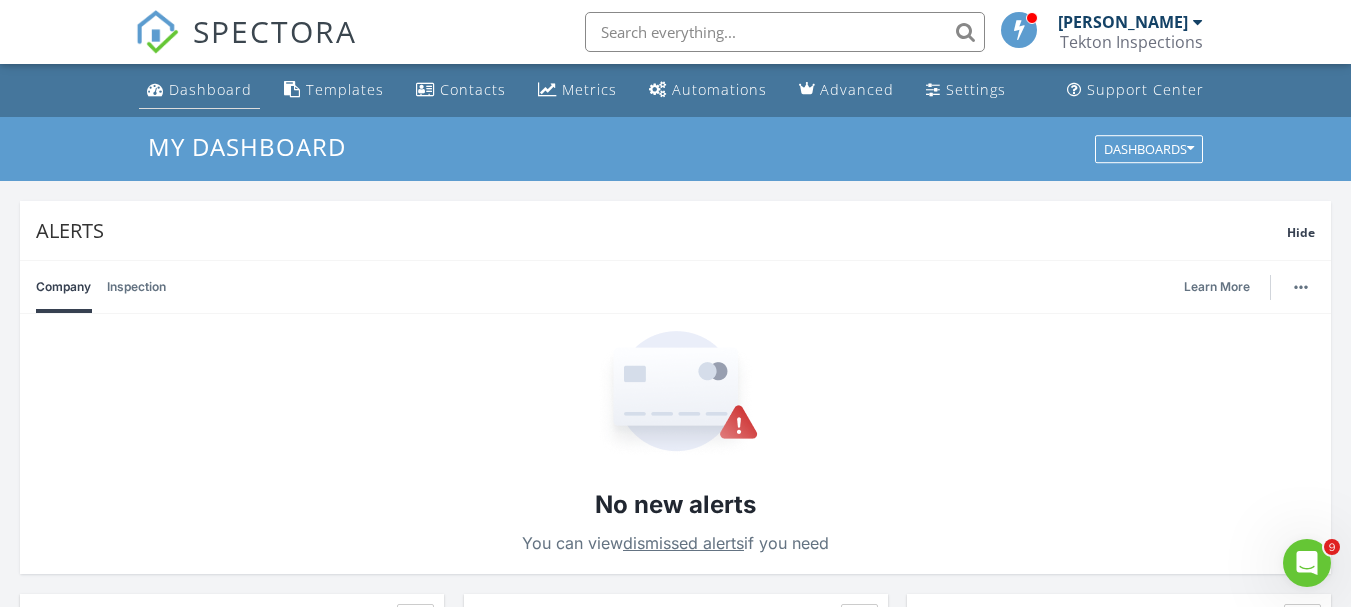 click on "Dashboard" at bounding box center (210, 89) 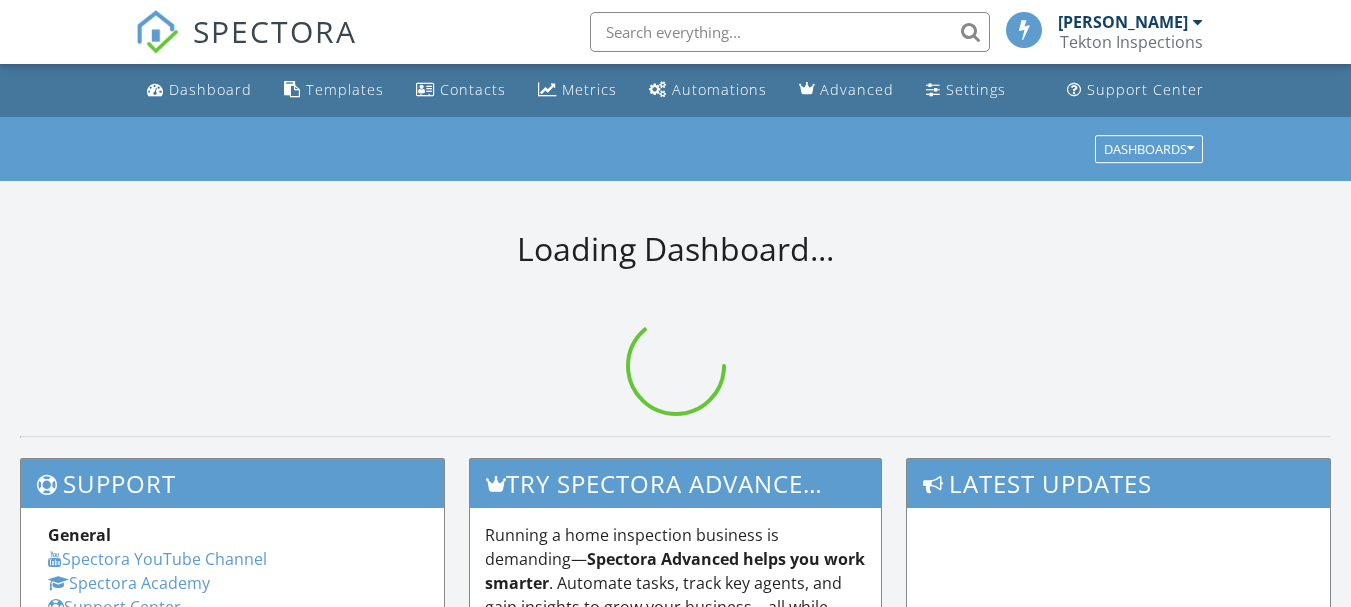 scroll, scrollTop: 0, scrollLeft: 0, axis: both 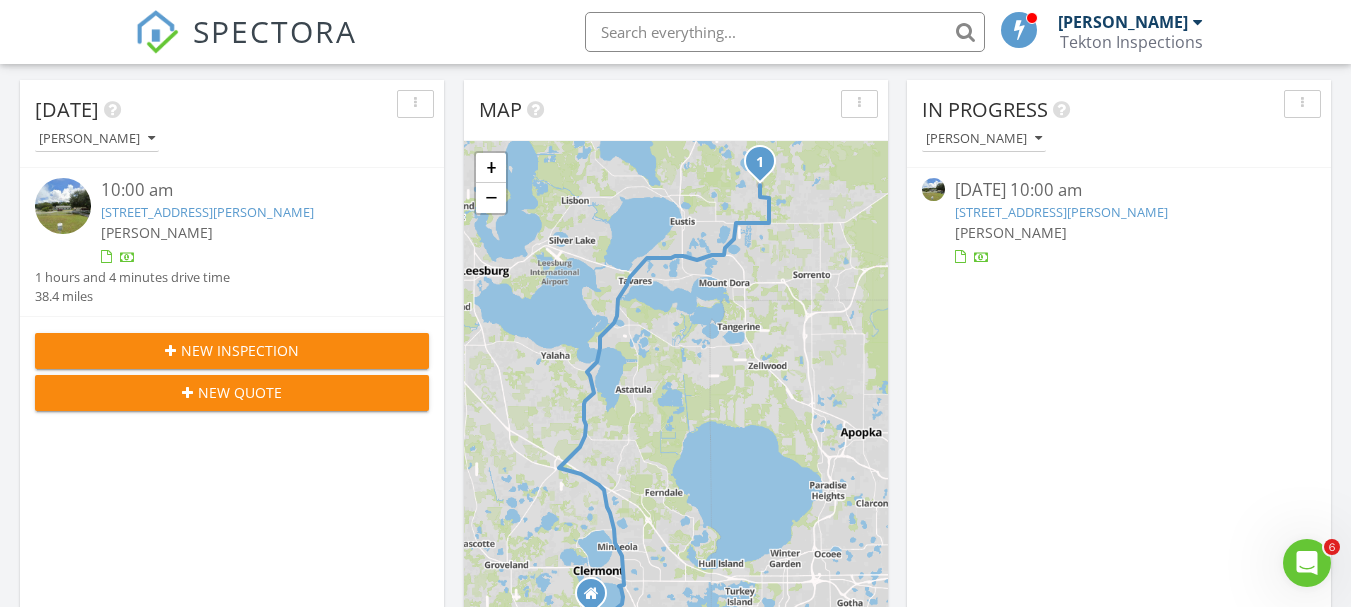 click on "36702 Calhoun Rd, Eustis, FL 32736" at bounding box center (1061, 212) 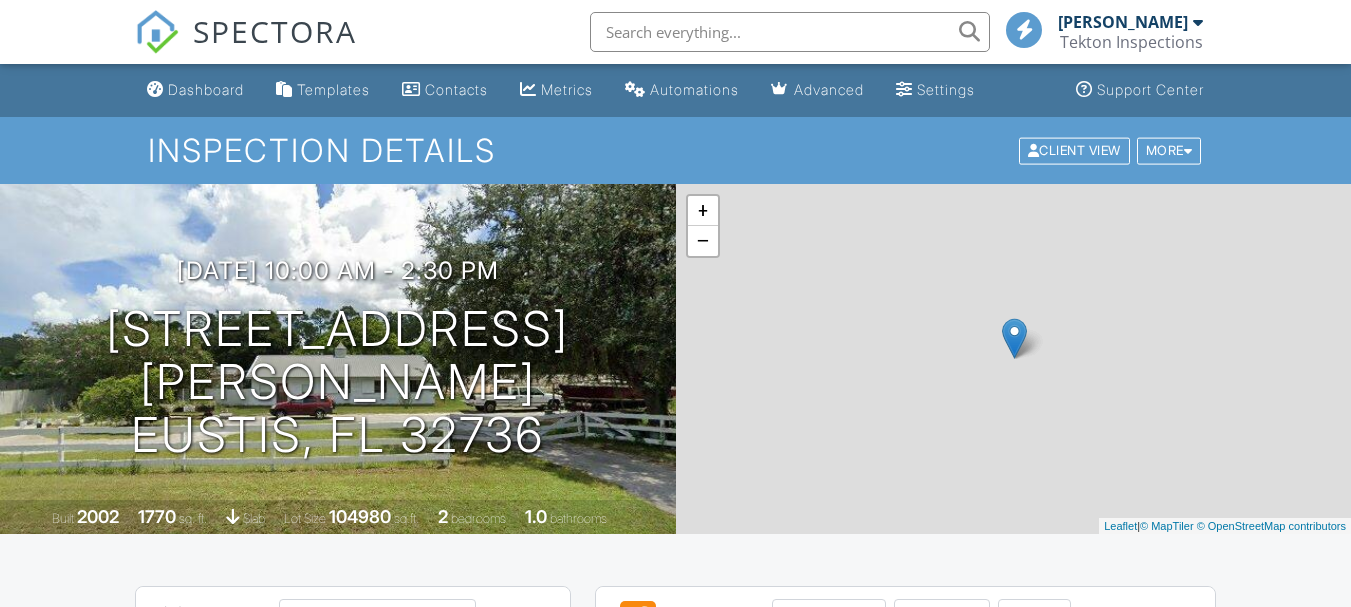 scroll, scrollTop: 0, scrollLeft: 0, axis: both 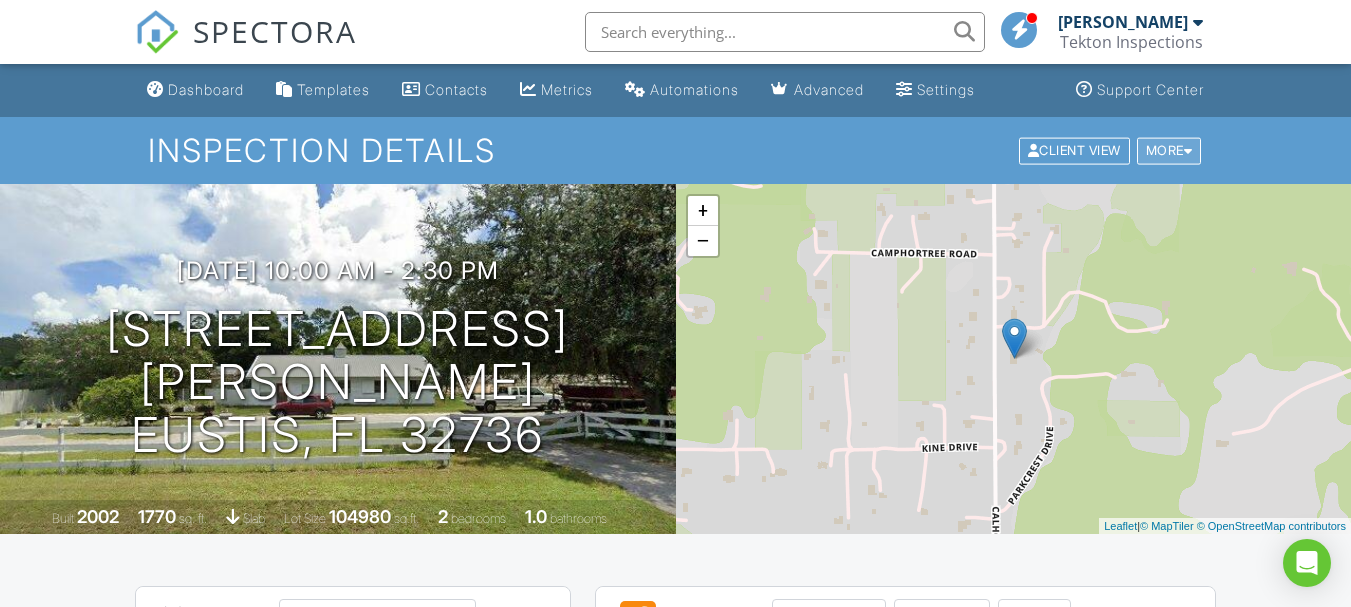 click on "More" at bounding box center (1169, 150) 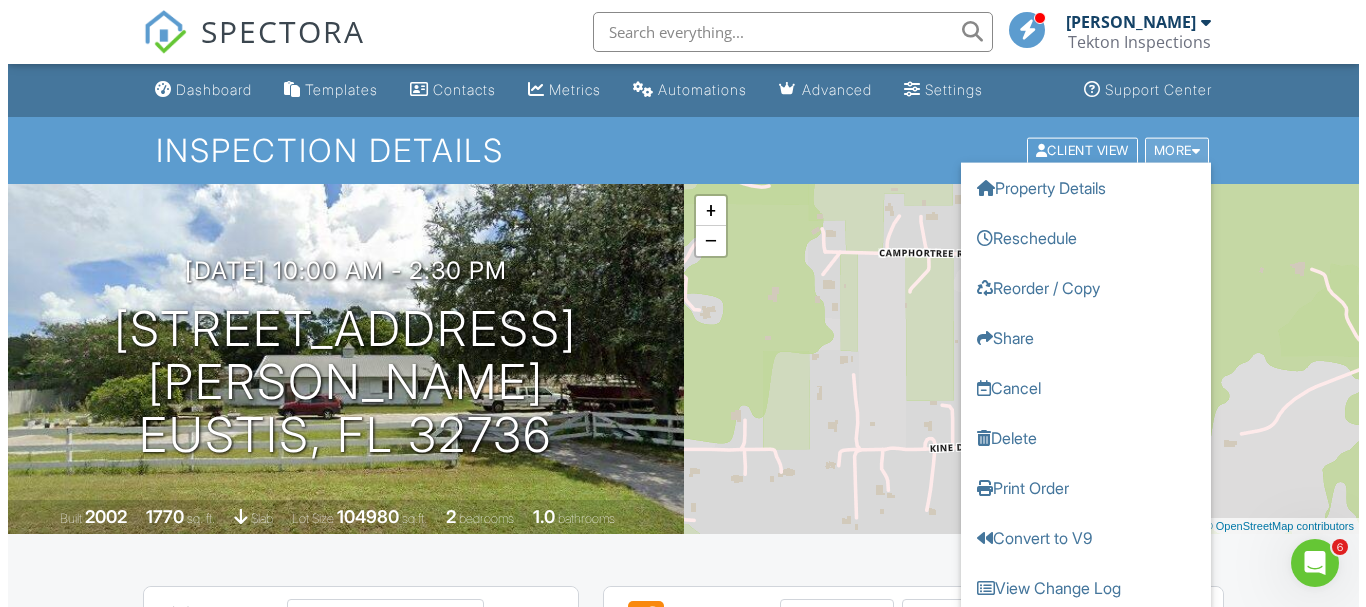scroll, scrollTop: 0, scrollLeft: 0, axis: both 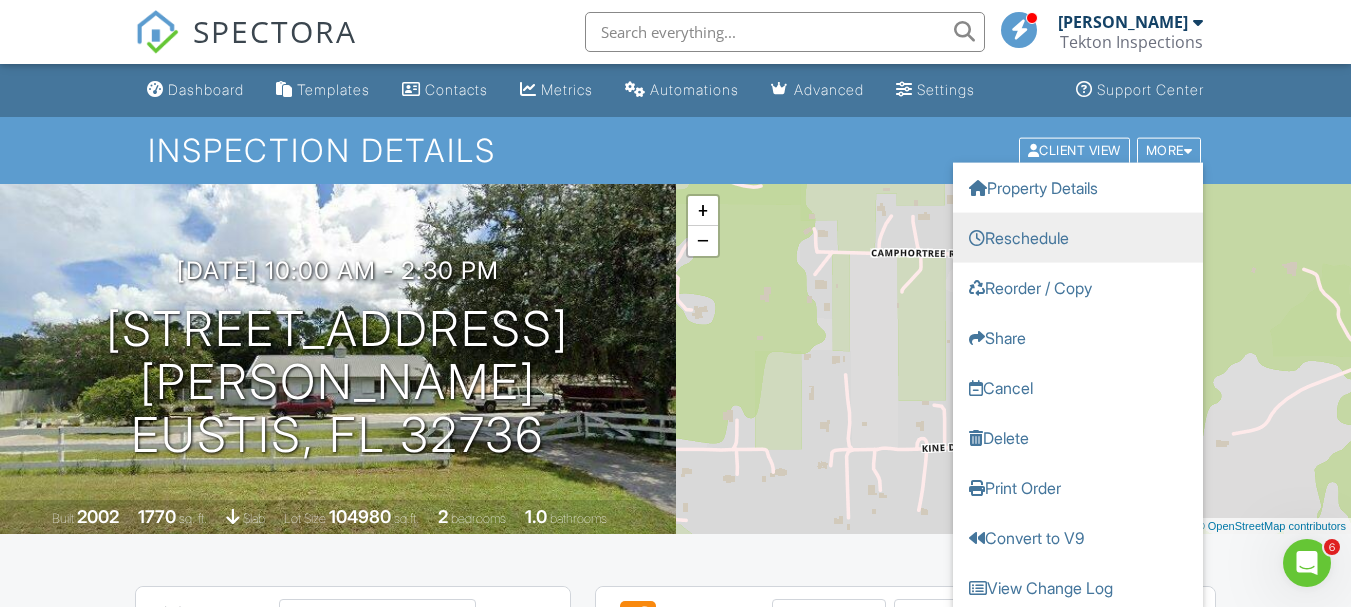click on "Reschedule" at bounding box center [1078, 237] 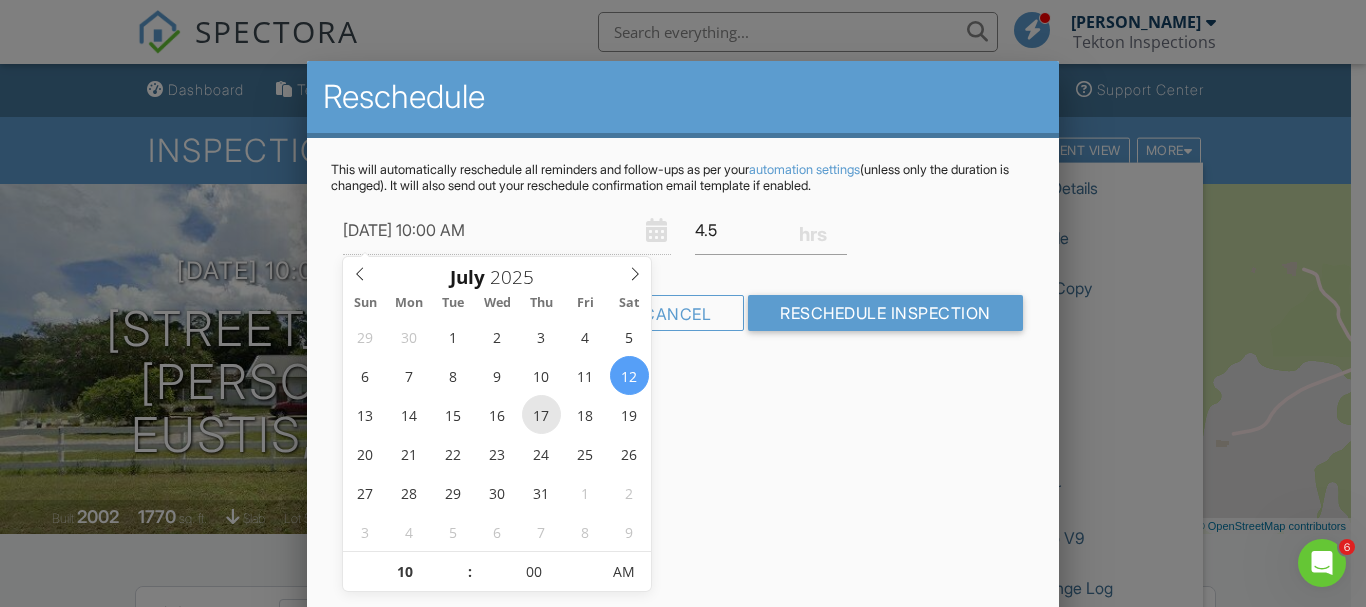 type on "[DATE] 10:00 AM" 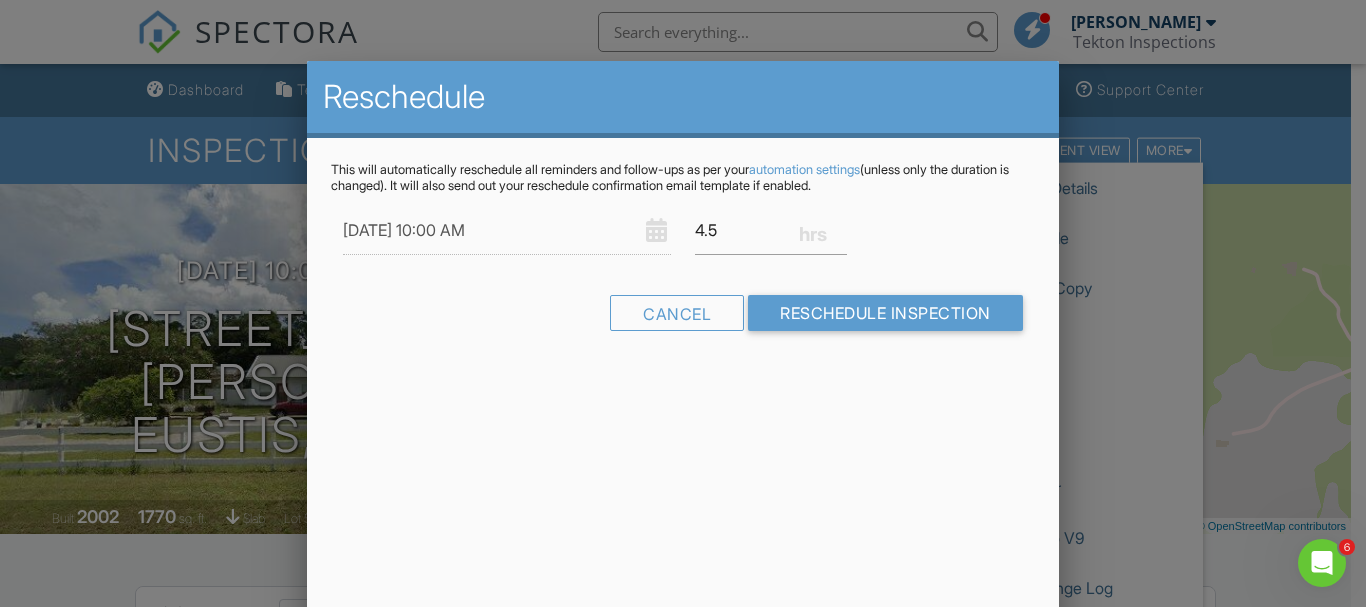 click on "Reschedule
This will automatically reschedule all reminders and follow-ups as per your  automation settings  (unless only the duration is changed). It will also send out your reschedule confirmation email template if enabled.
07/17/2025 10:00 AM
4.5
Warning: this date/time is in the past.
Cancel
Reschedule Inspection" at bounding box center (682, 411) 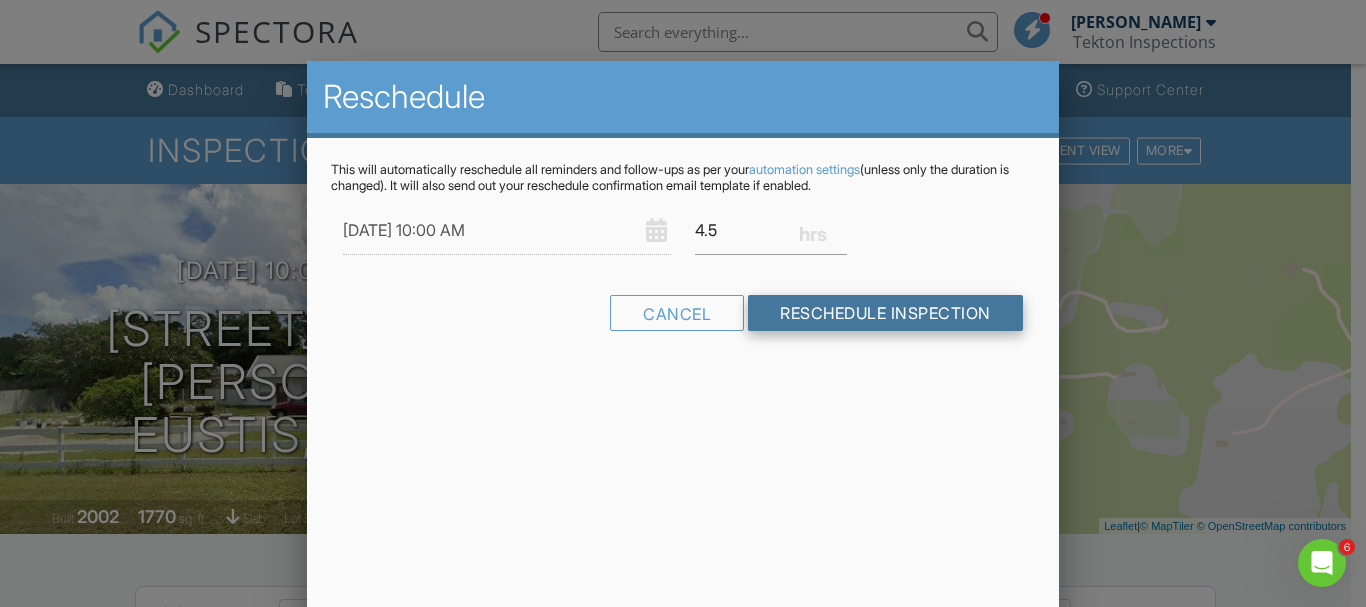 click on "Reschedule Inspection" at bounding box center [885, 313] 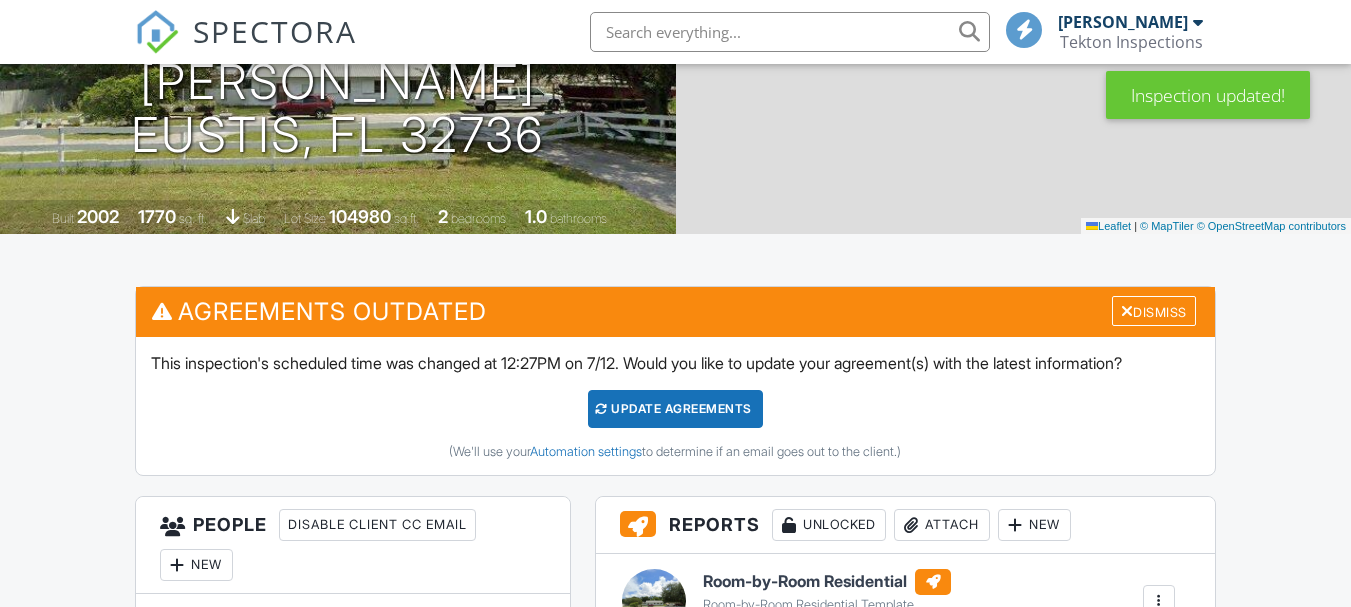 scroll, scrollTop: 300, scrollLeft: 0, axis: vertical 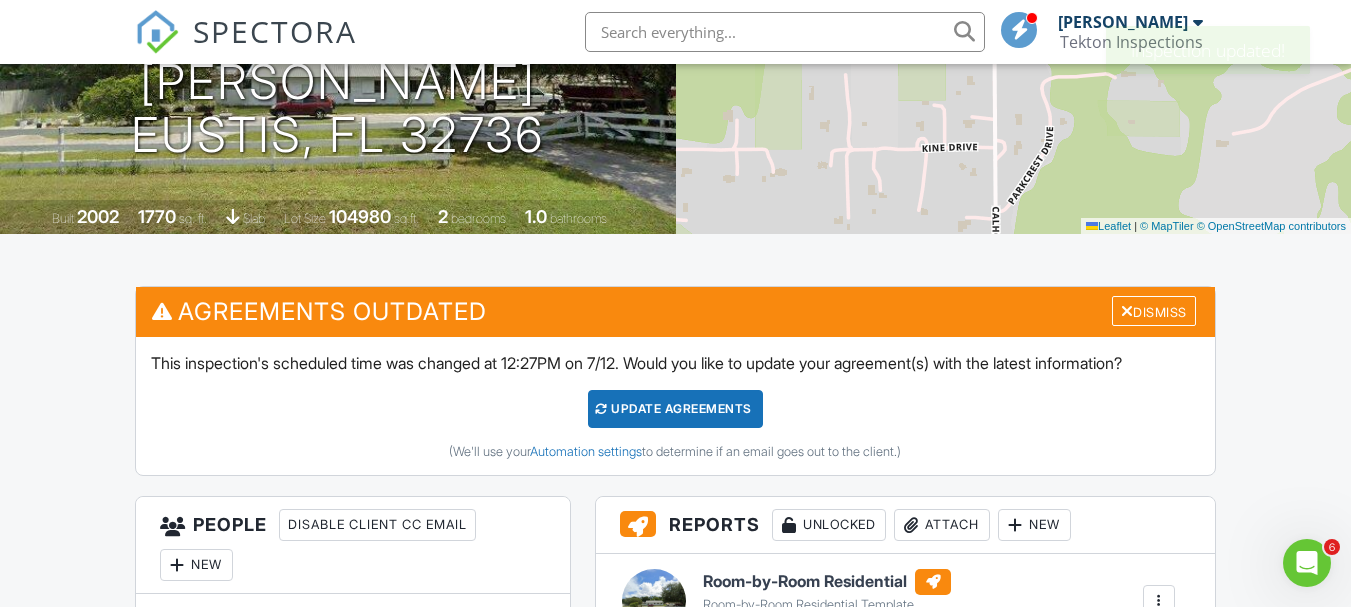 click on "Update Agreements" at bounding box center [675, 409] 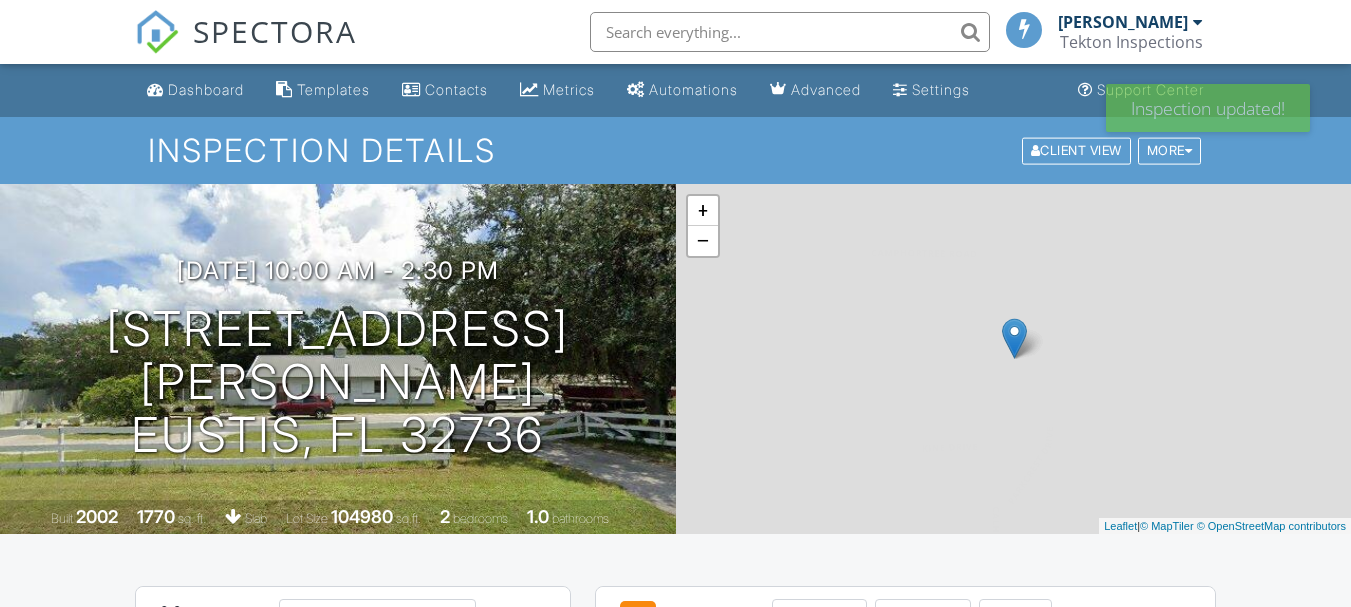 scroll, scrollTop: 0, scrollLeft: 0, axis: both 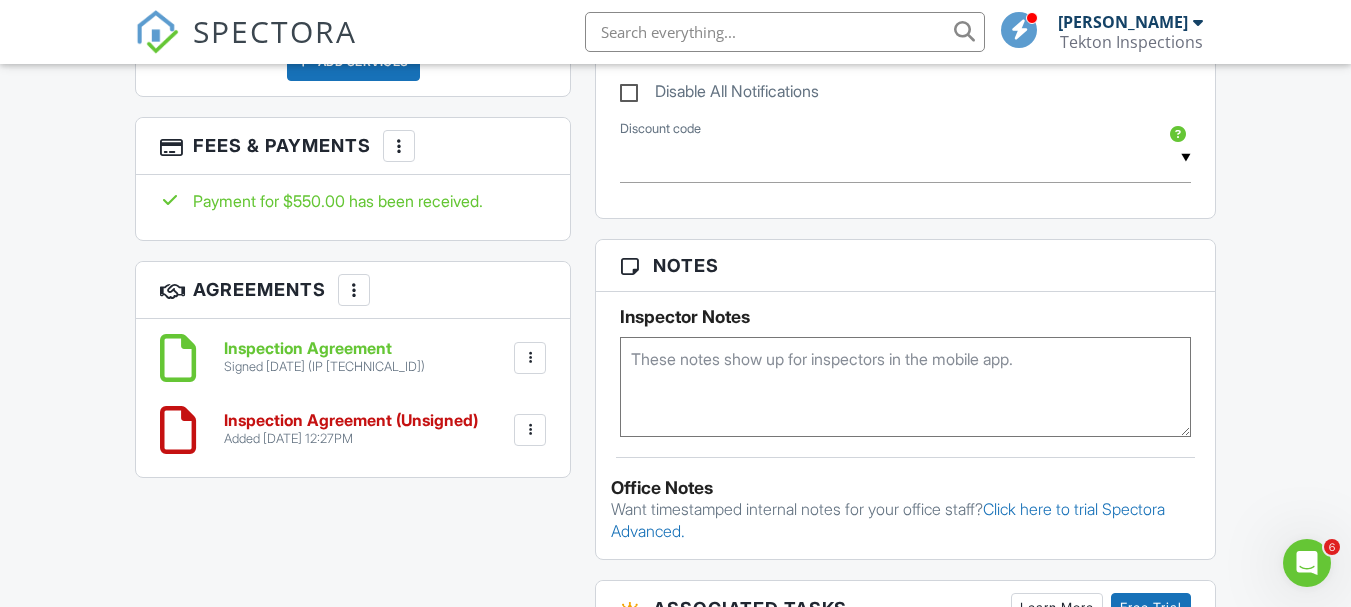 click at bounding box center [530, 430] 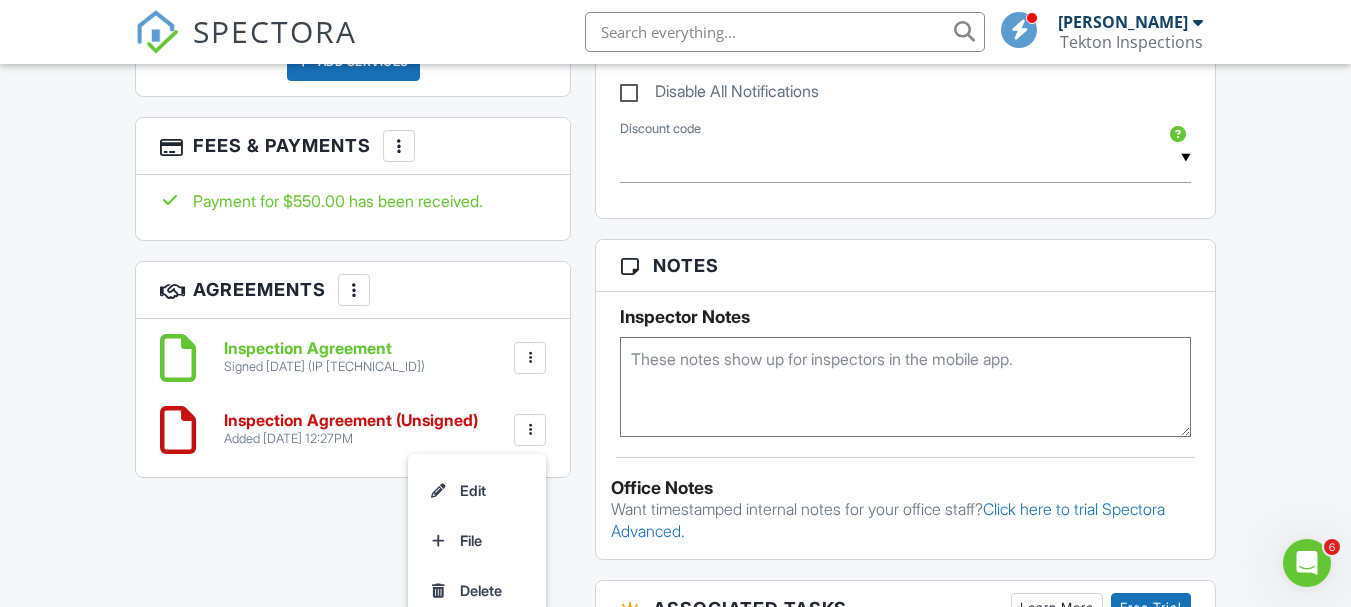 scroll, scrollTop: 1405, scrollLeft: 0, axis: vertical 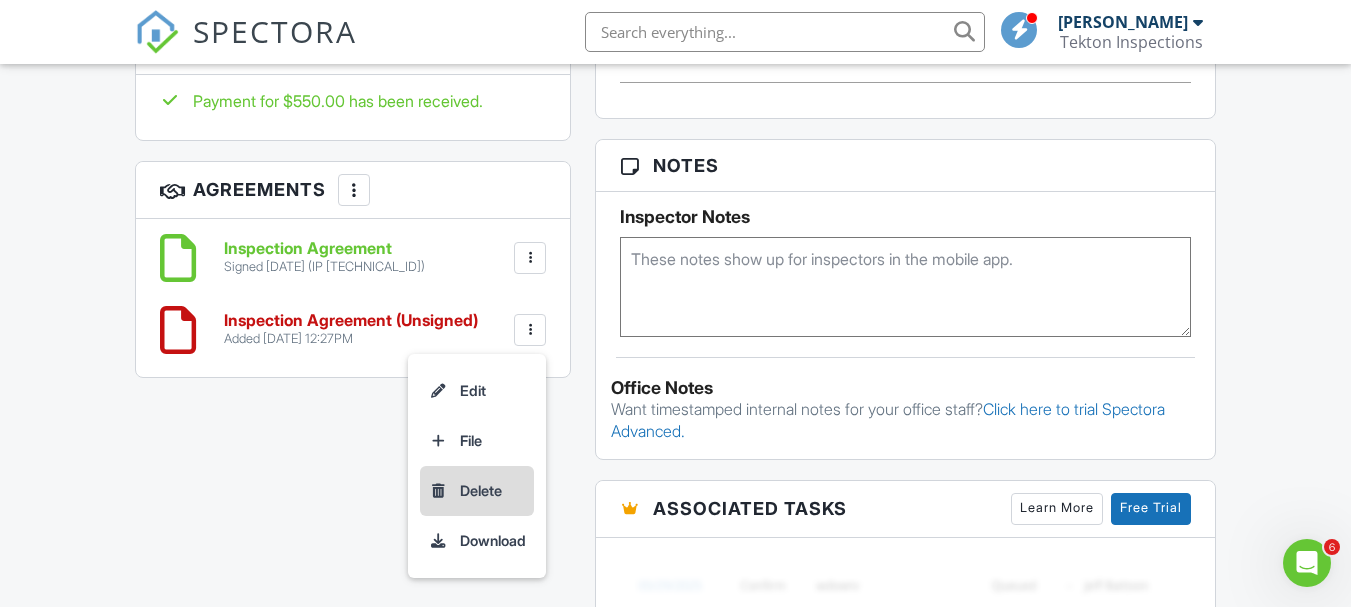 click on "Delete" at bounding box center [477, 491] 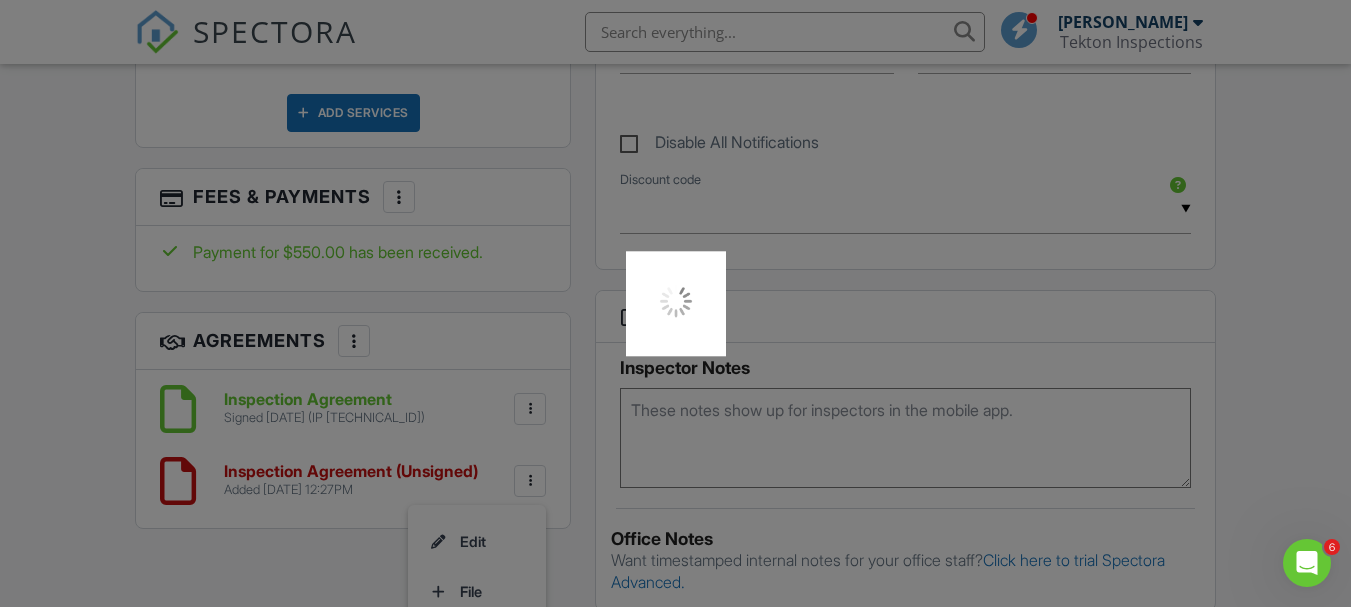 scroll, scrollTop: 0, scrollLeft: 0, axis: both 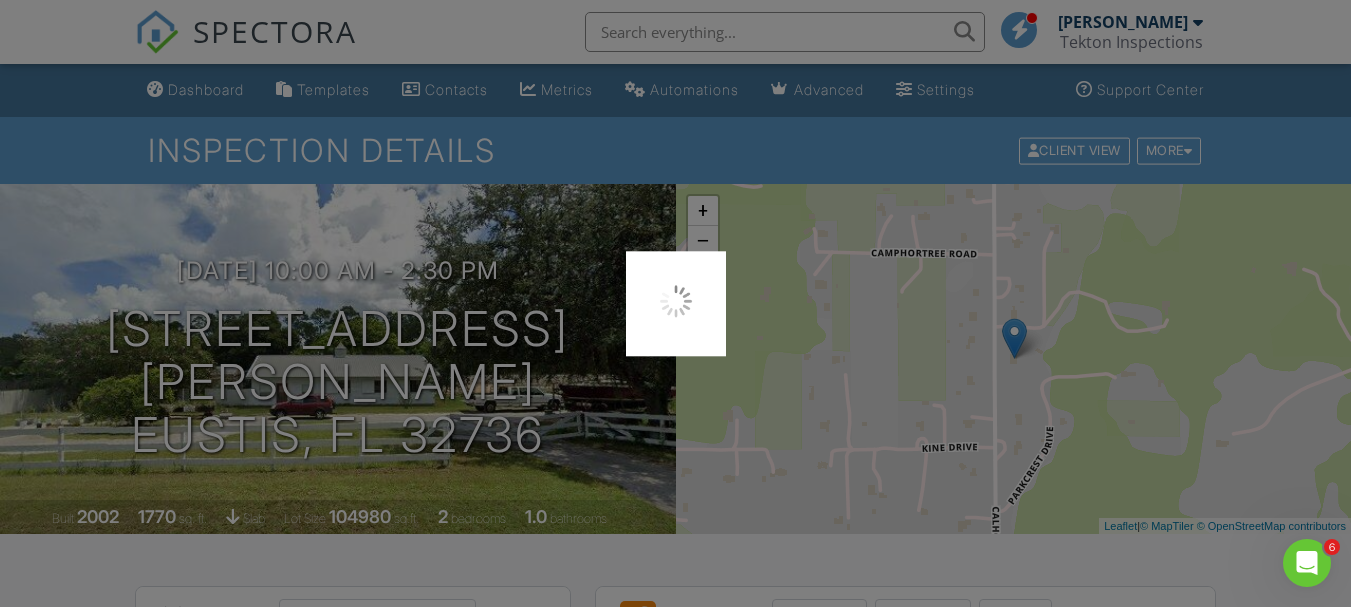 click at bounding box center [675, 303] 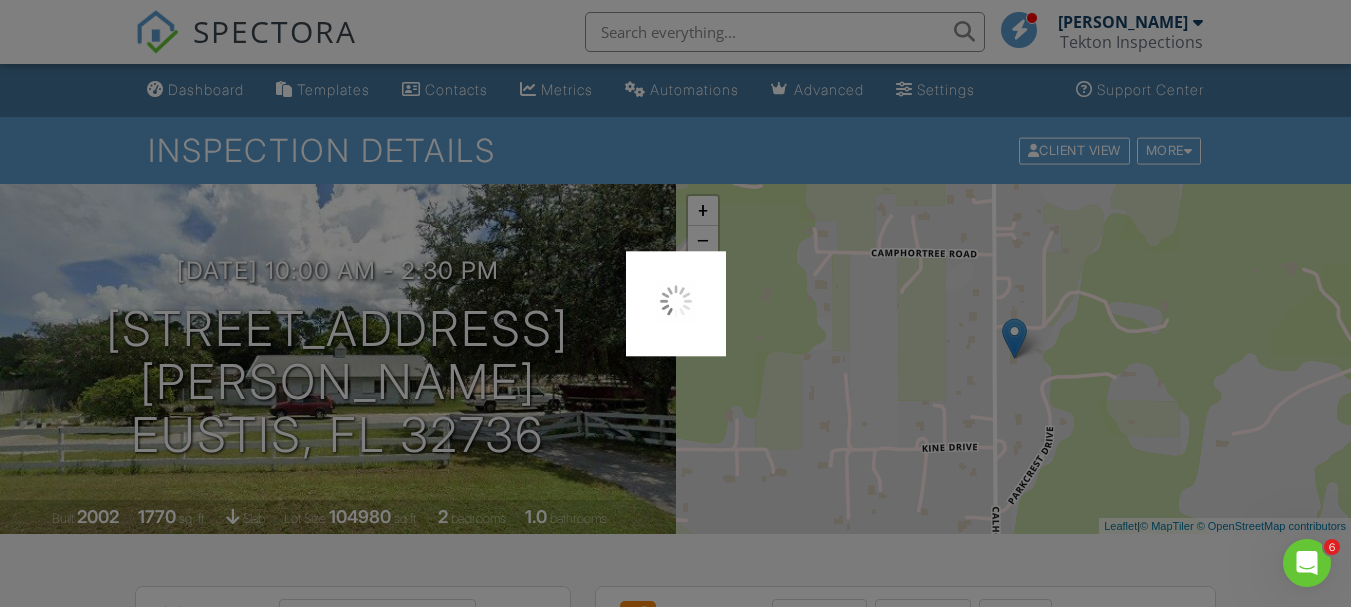 click at bounding box center [675, 303] 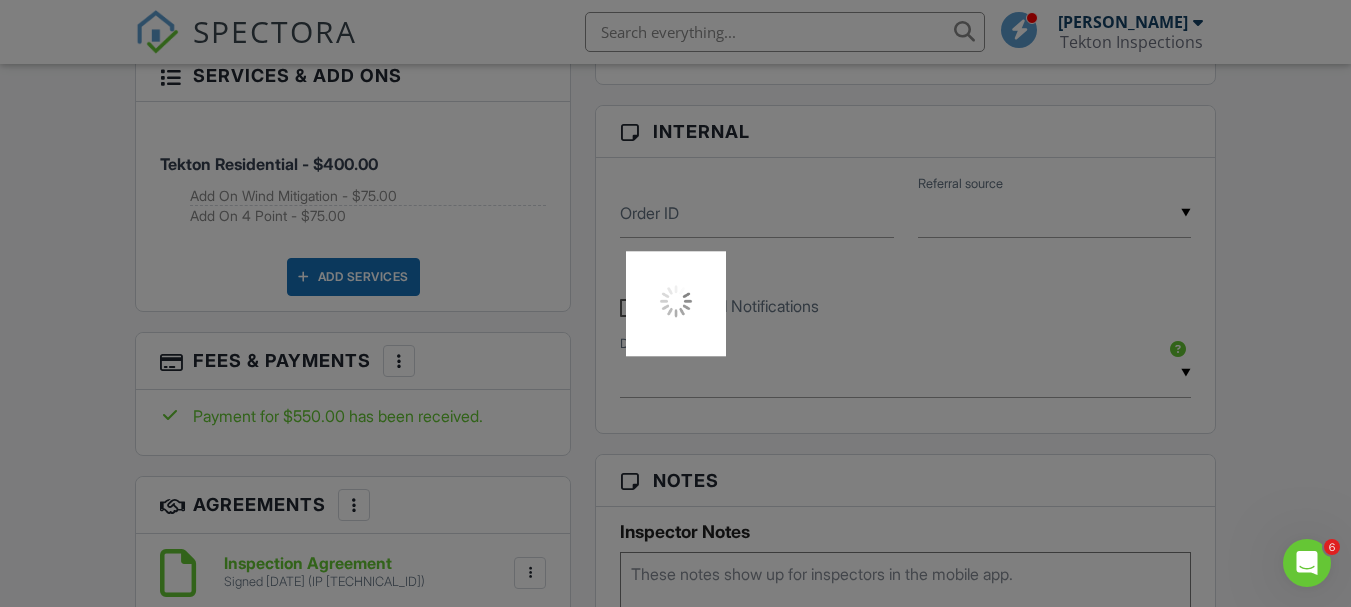 scroll, scrollTop: 1700, scrollLeft: 0, axis: vertical 